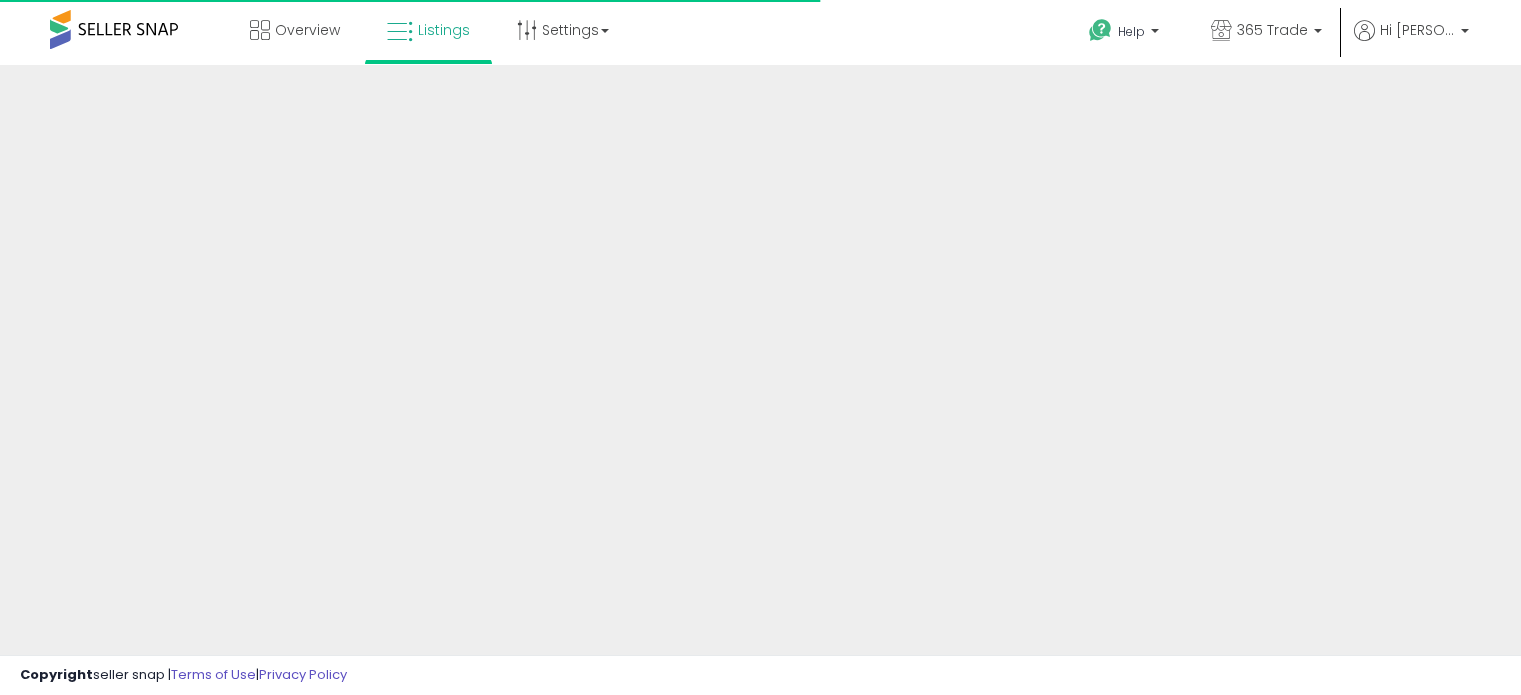 scroll, scrollTop: 0, scrollLeft: 0, axis: both 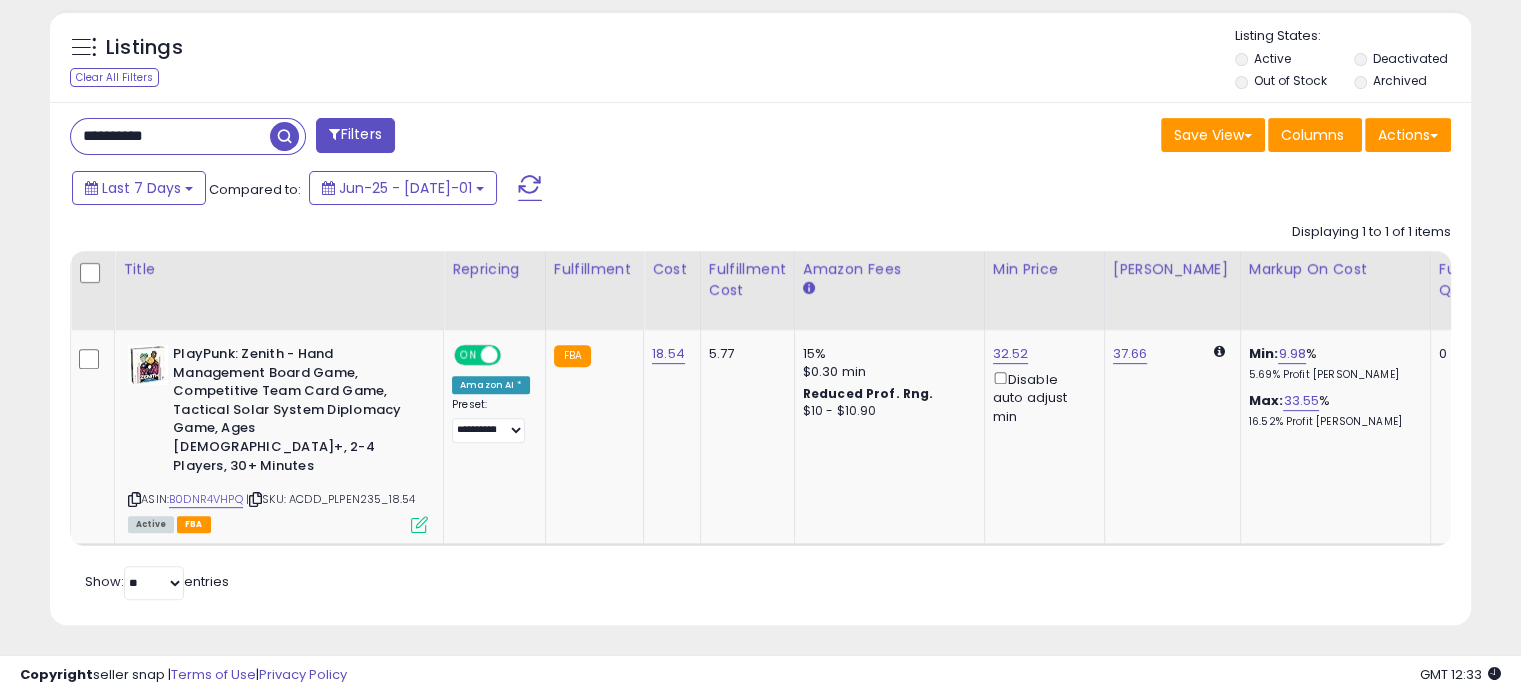 click on "**********" at bounding box center [170, 136] 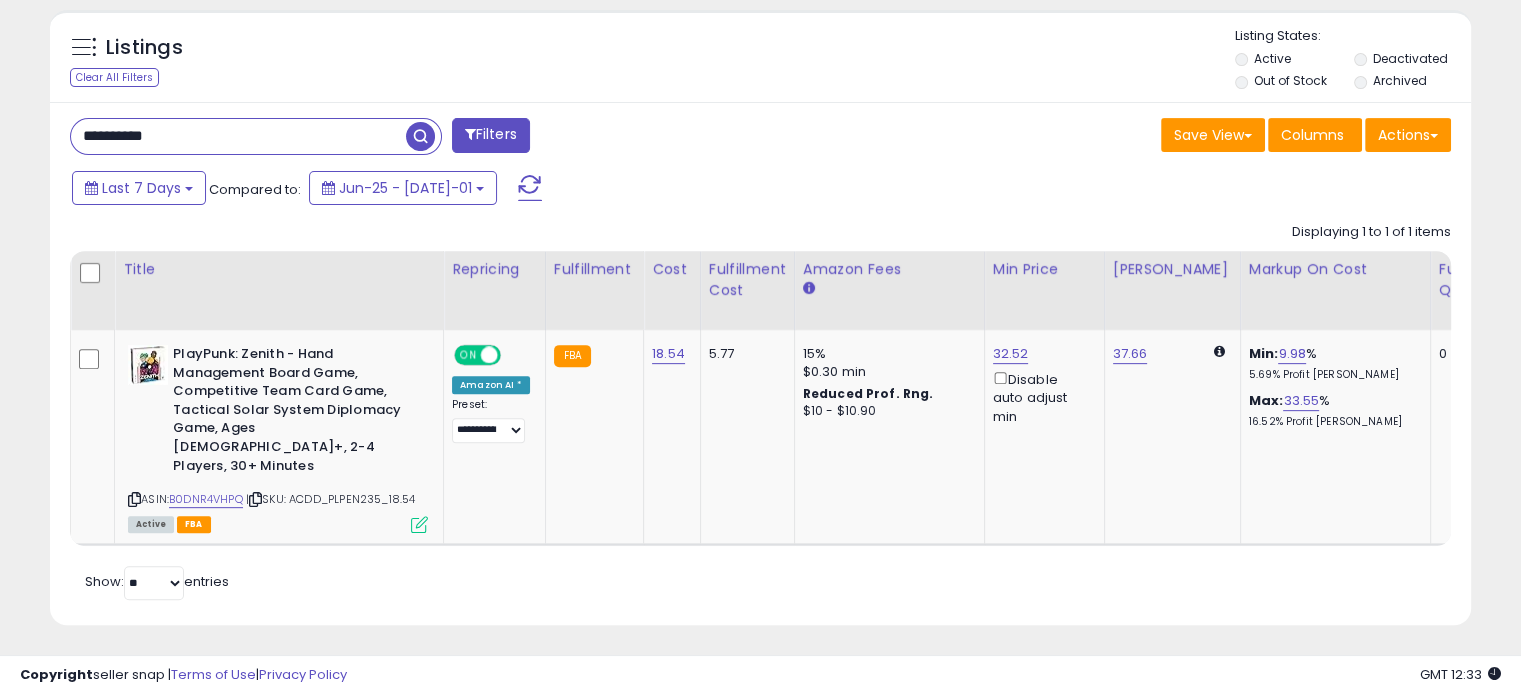 paste 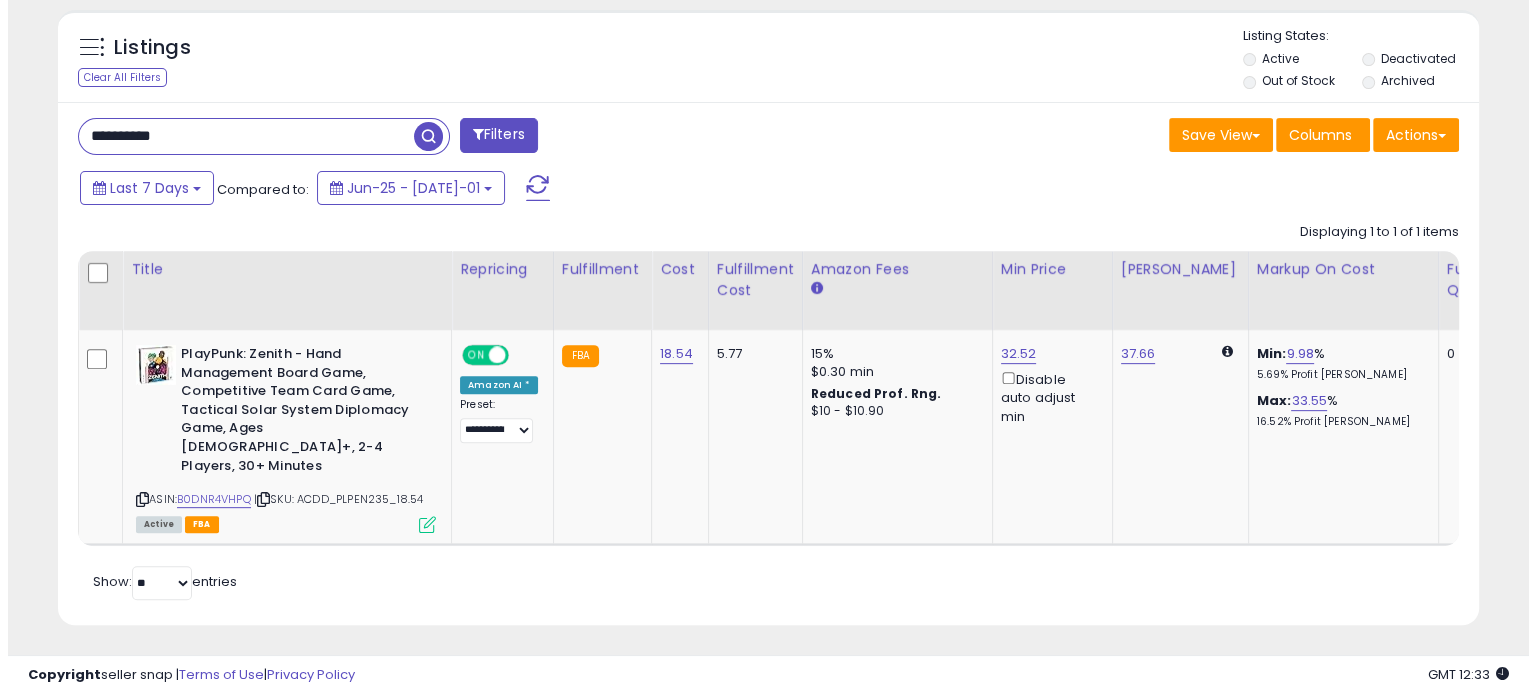 scroll, scrollTop: 524, scrollLeft: 0, axis: vertical 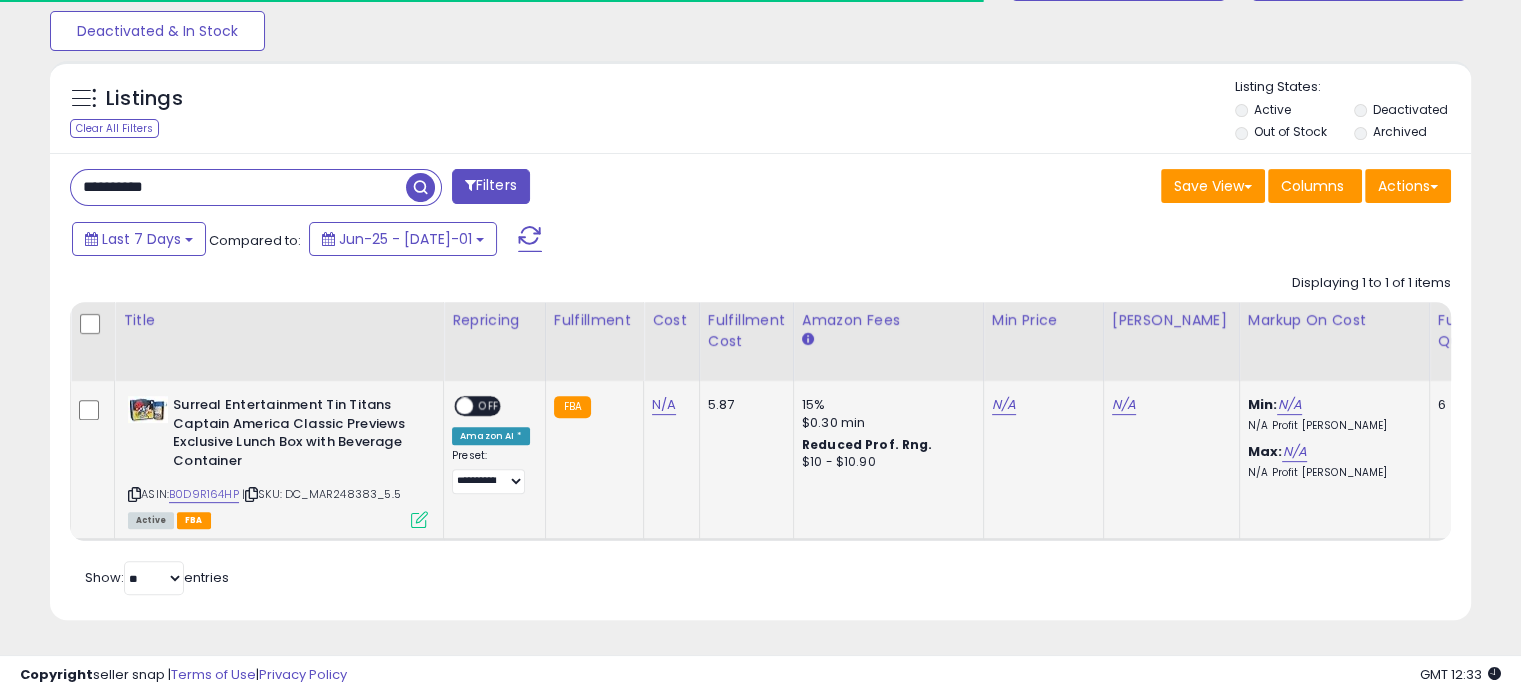 click at bounding box center (419, 519) 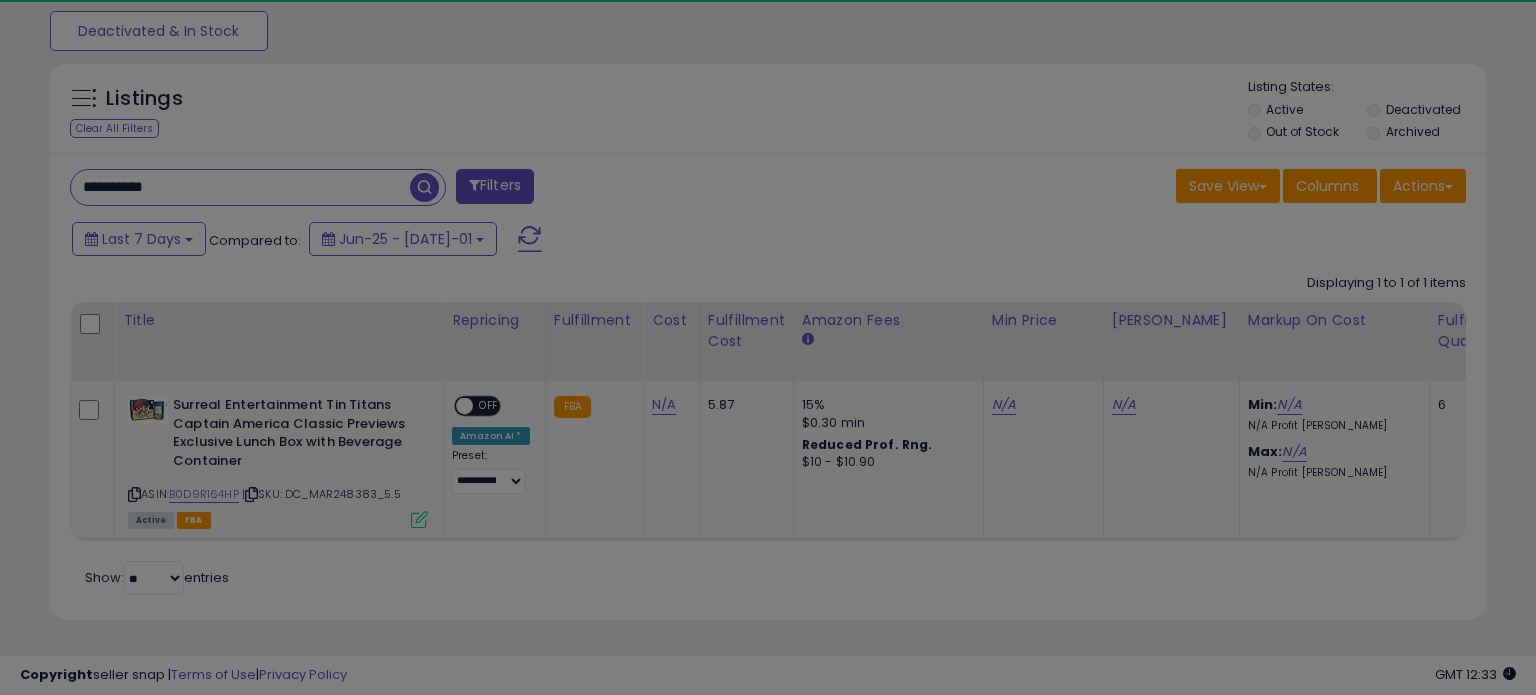 scroll, scrollTop: 999589, scrollLeft: 999168, axis: both 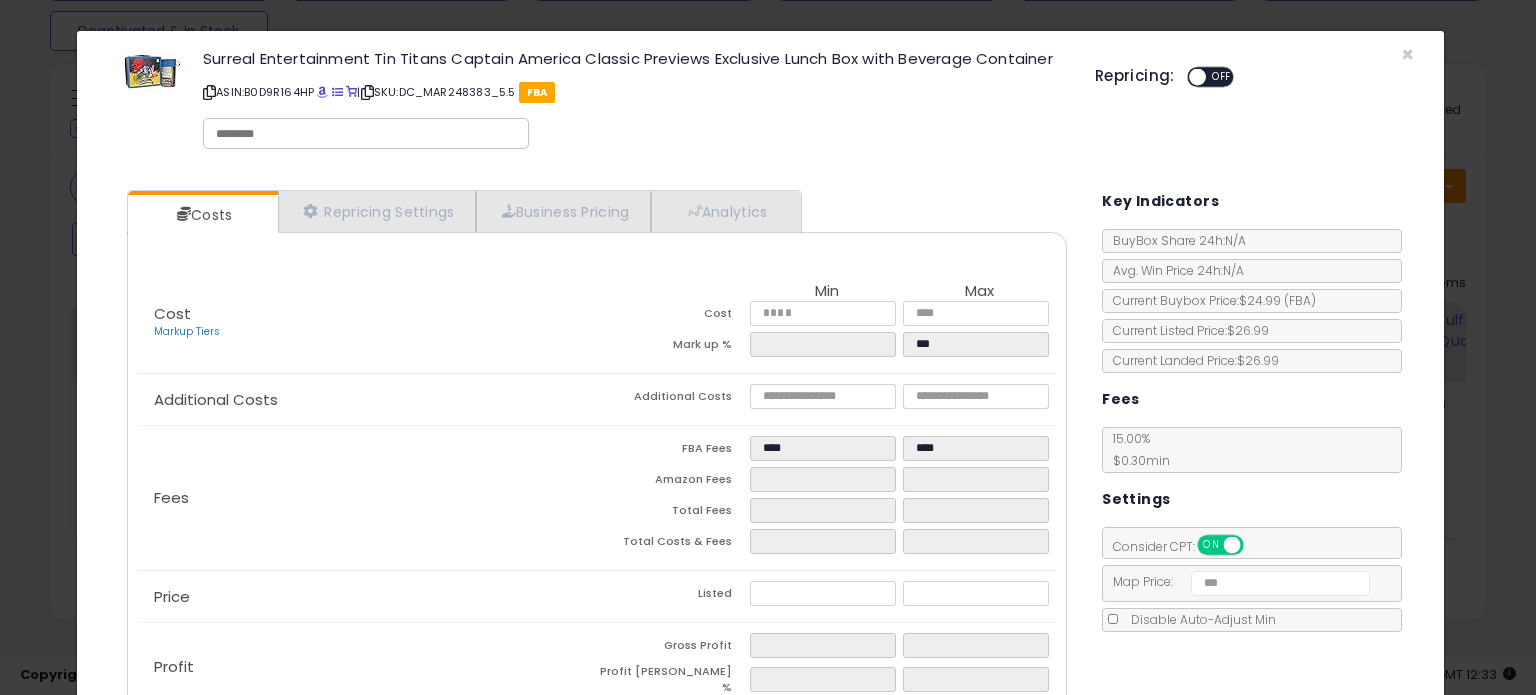 click 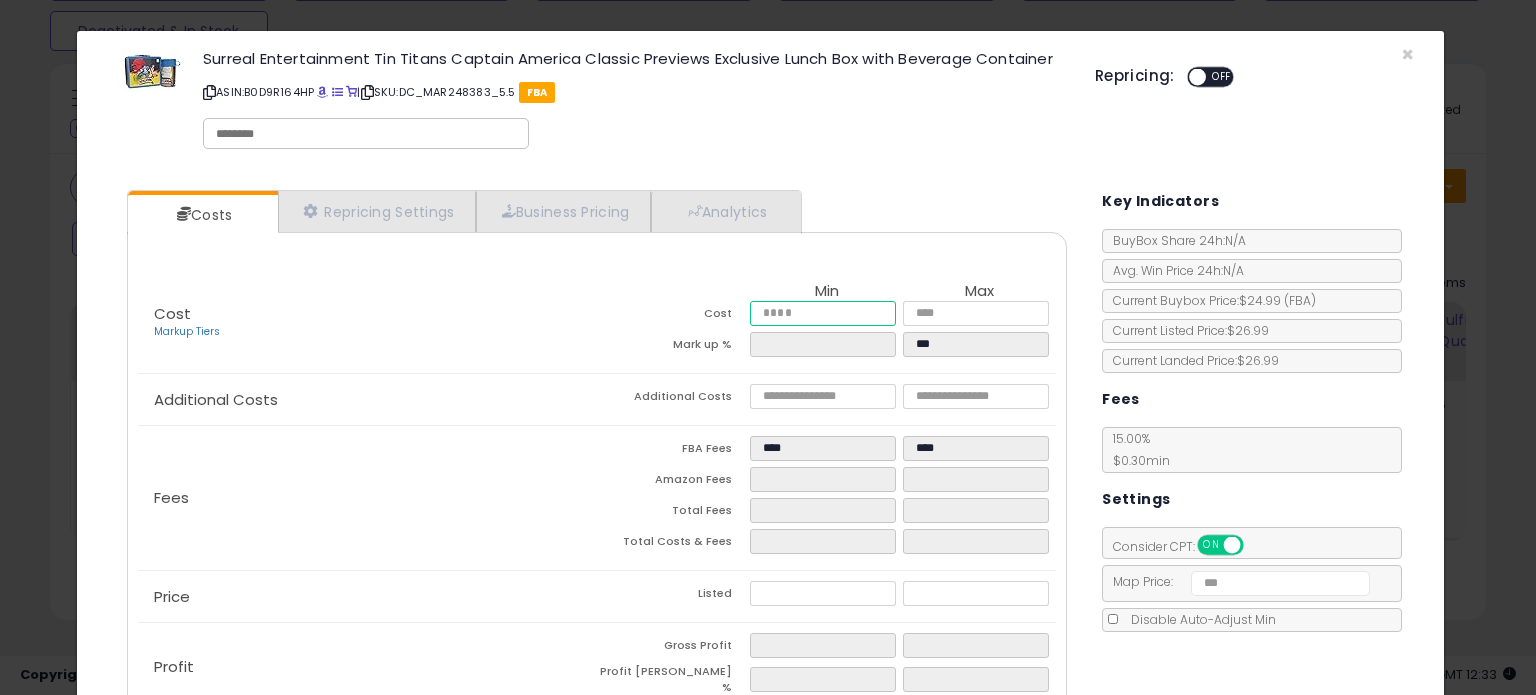 click at bounding box center [822, 313] 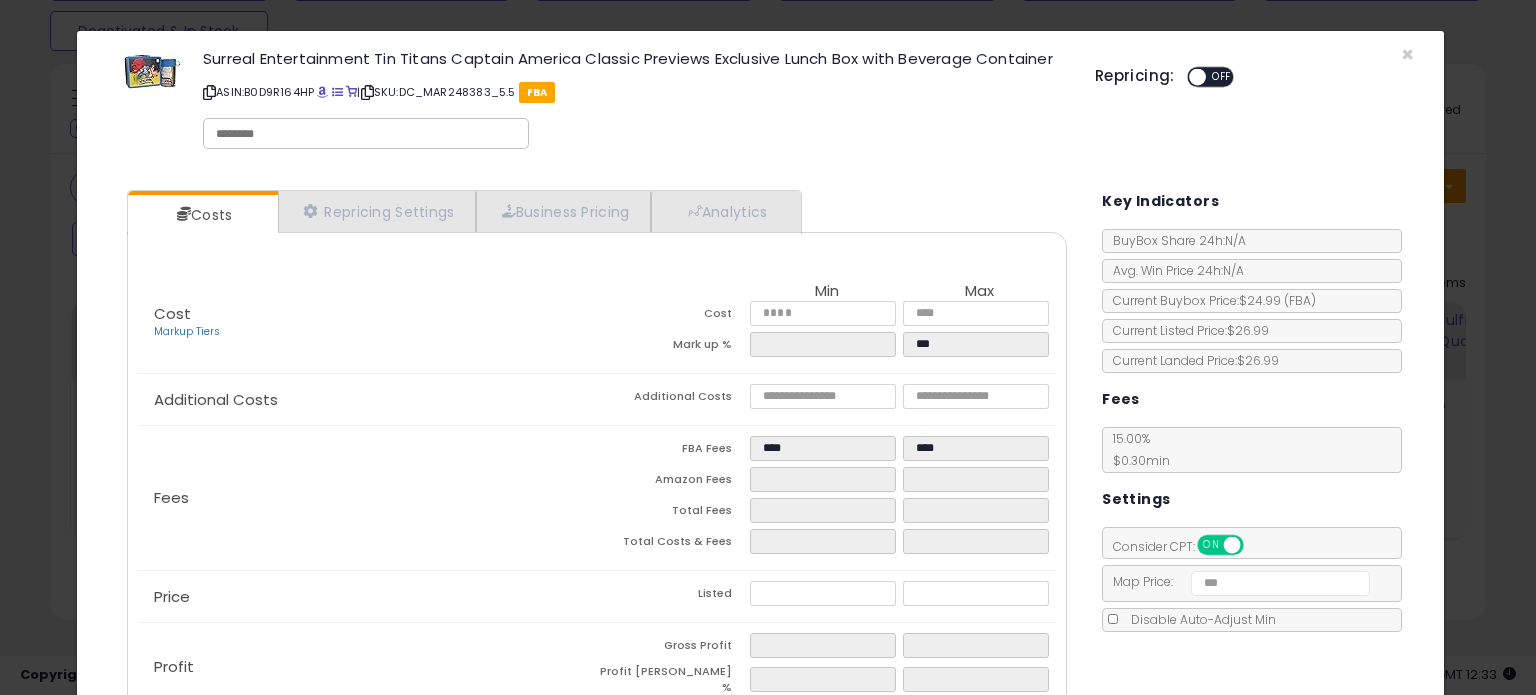 type on "****" 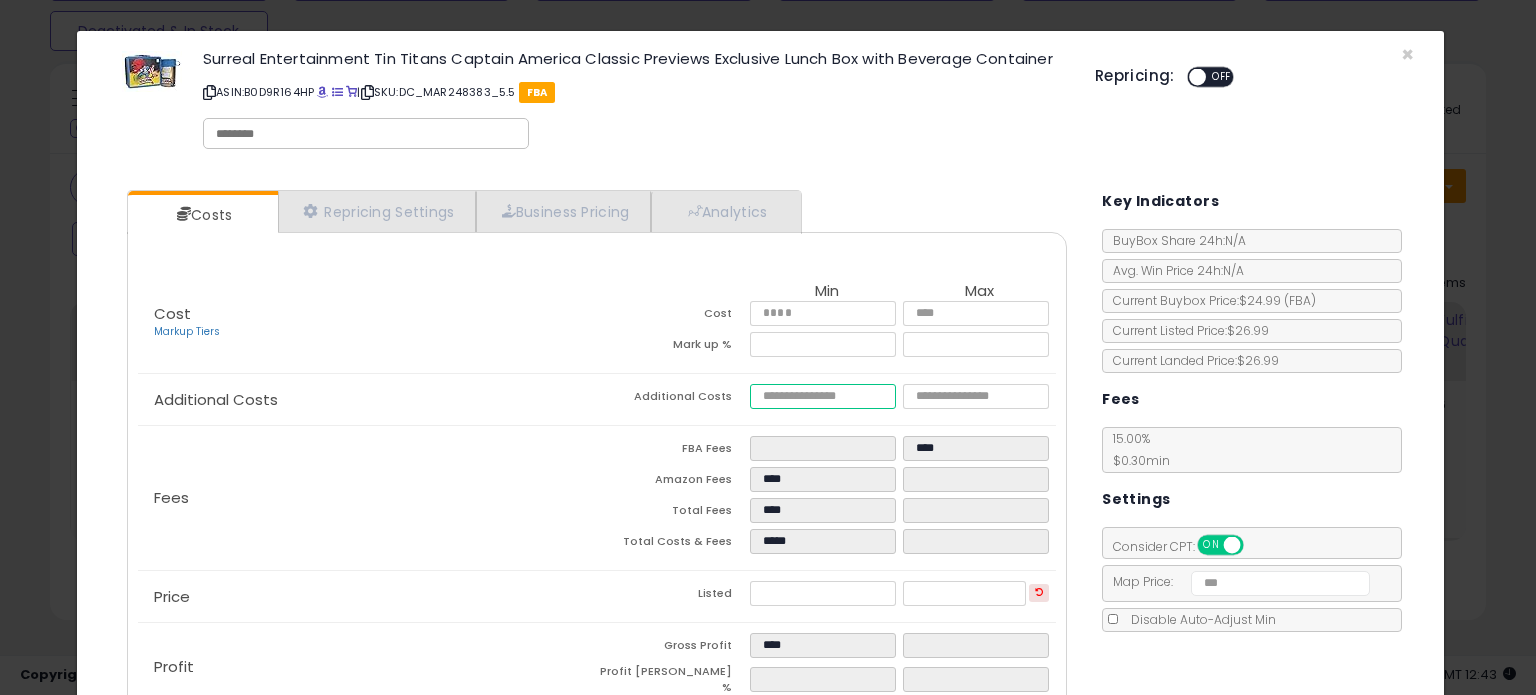 click at bounding box center [822, 396] 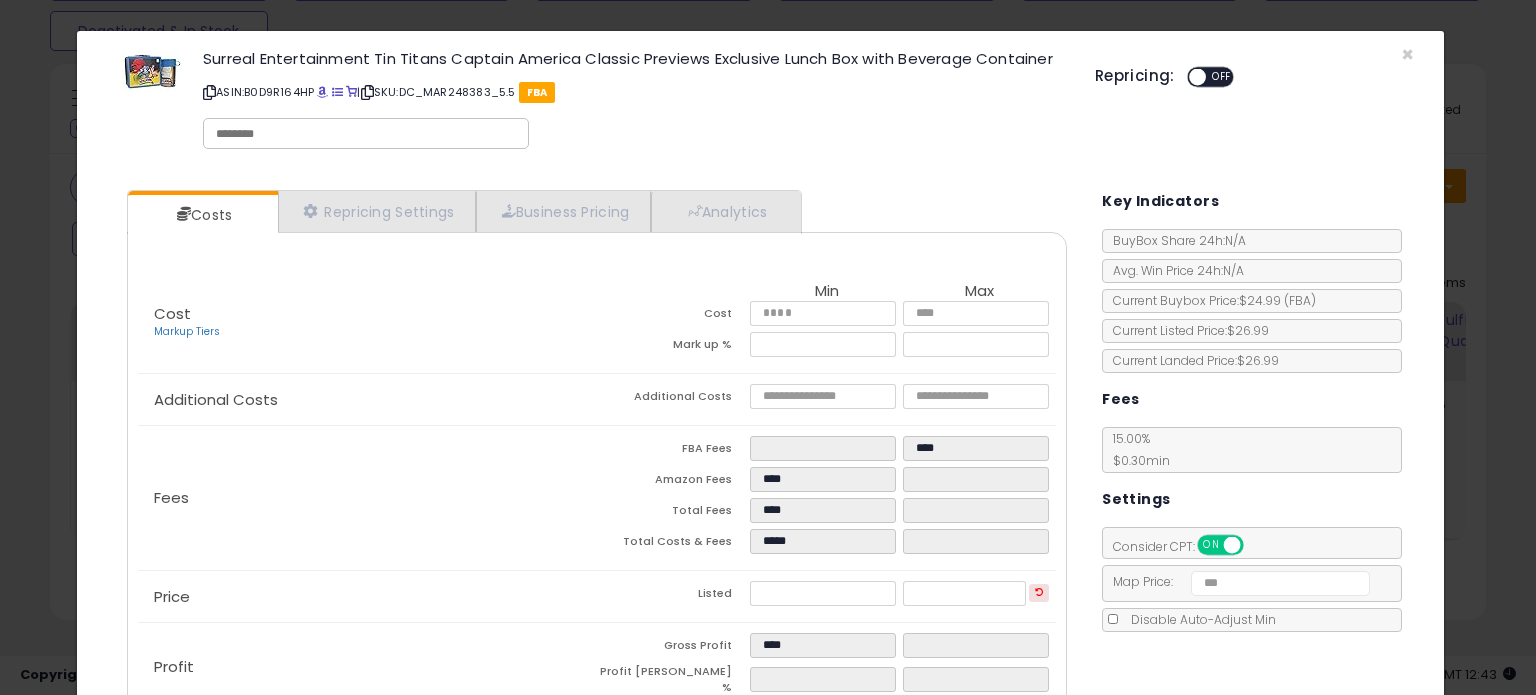 type on "****" 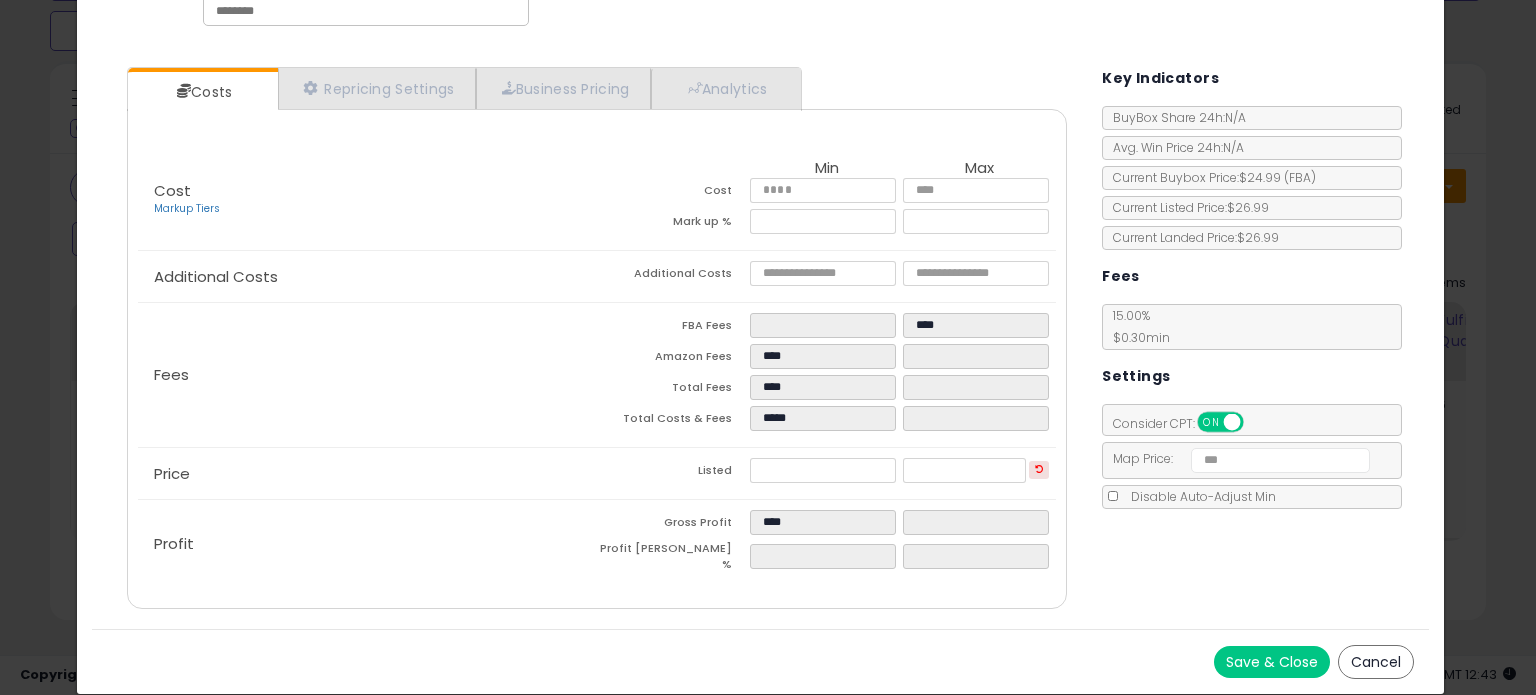 scroll, scrollTop: 128, scrollLeft: 0, axis: vertical 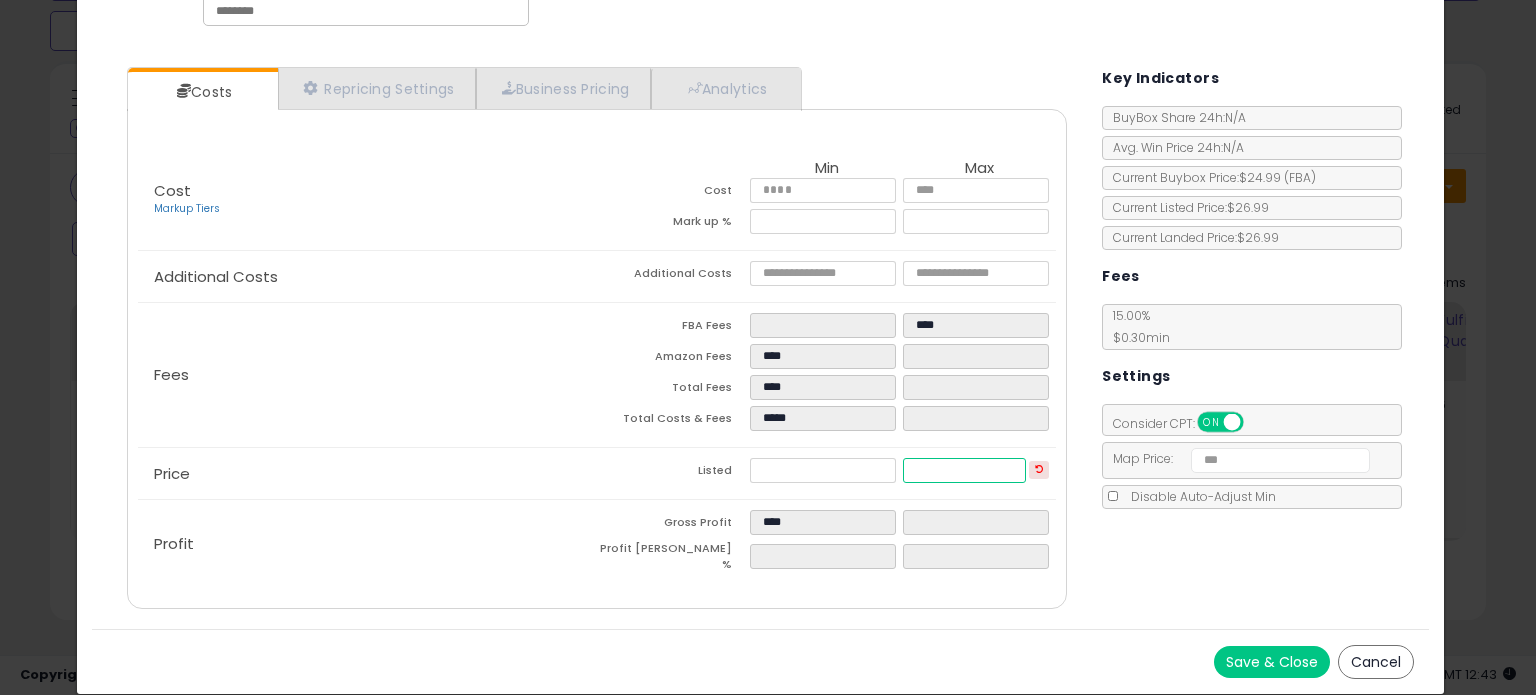 click at bounding box center [964, 470] 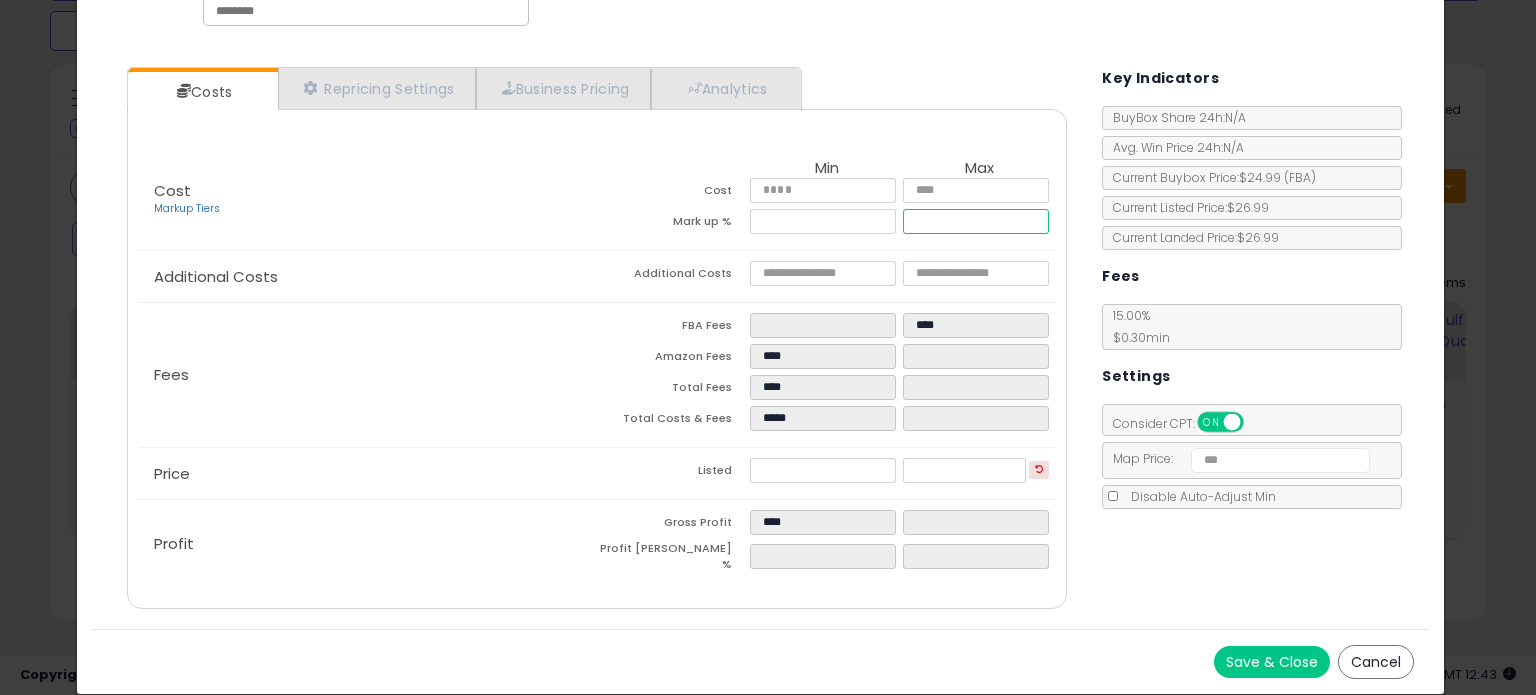 type on "****" 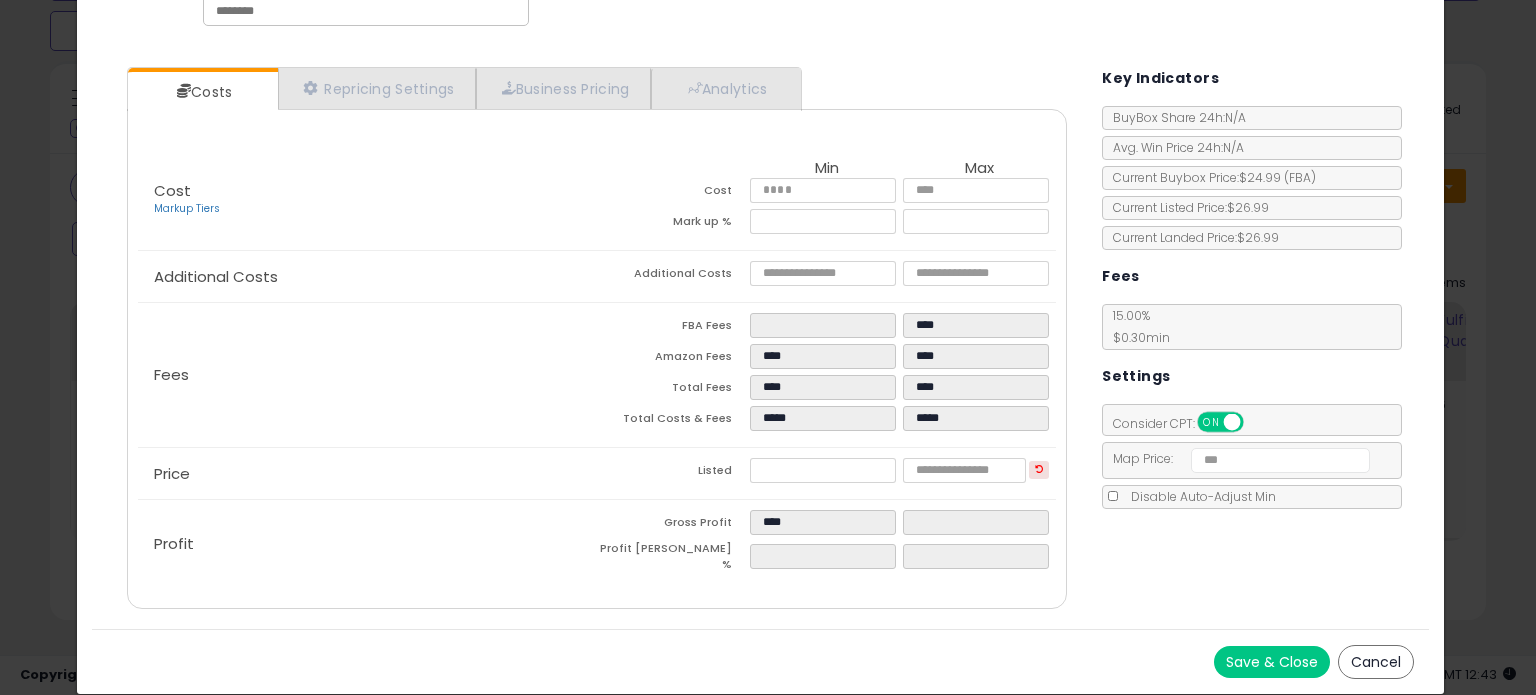 type on "*****" 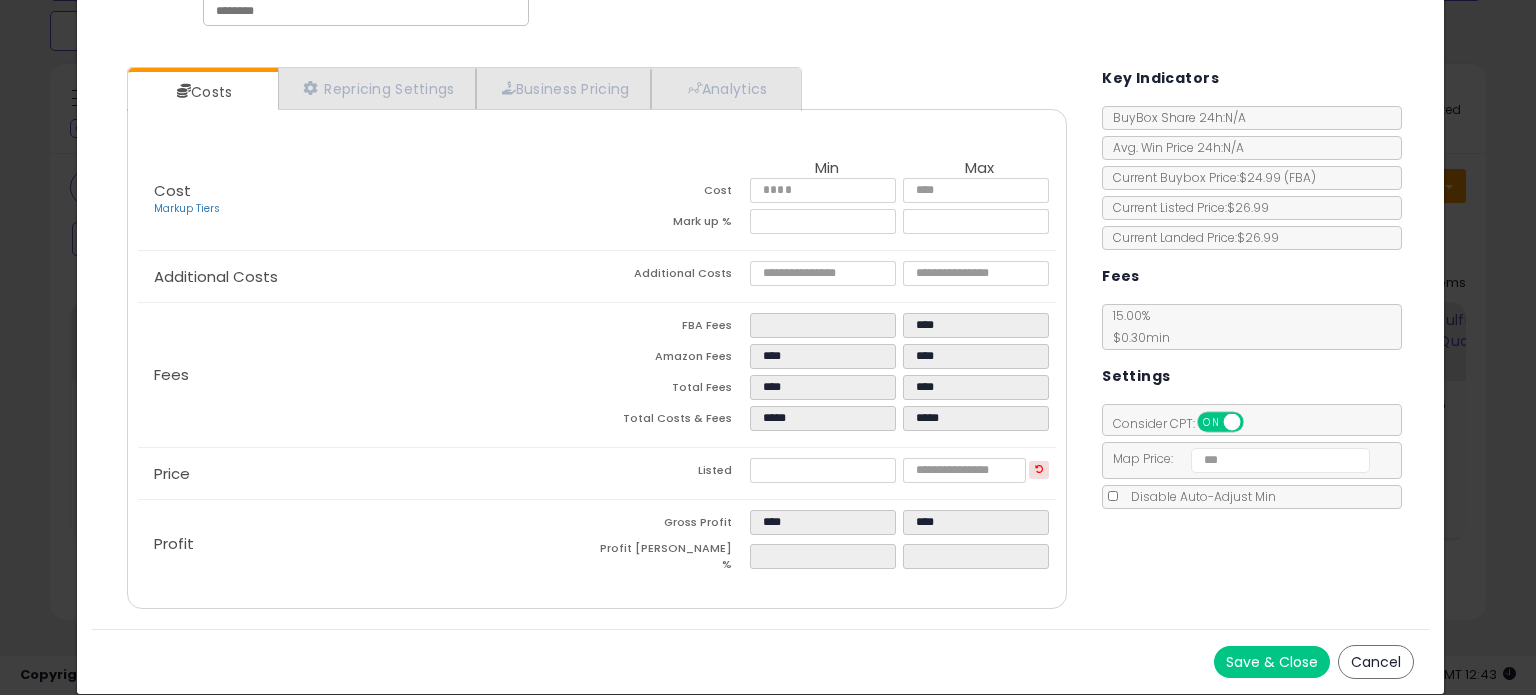 click on "Costs
Repricing Settings
Business Pricing
Analytics
Cost" at bounding box center (760, 340) 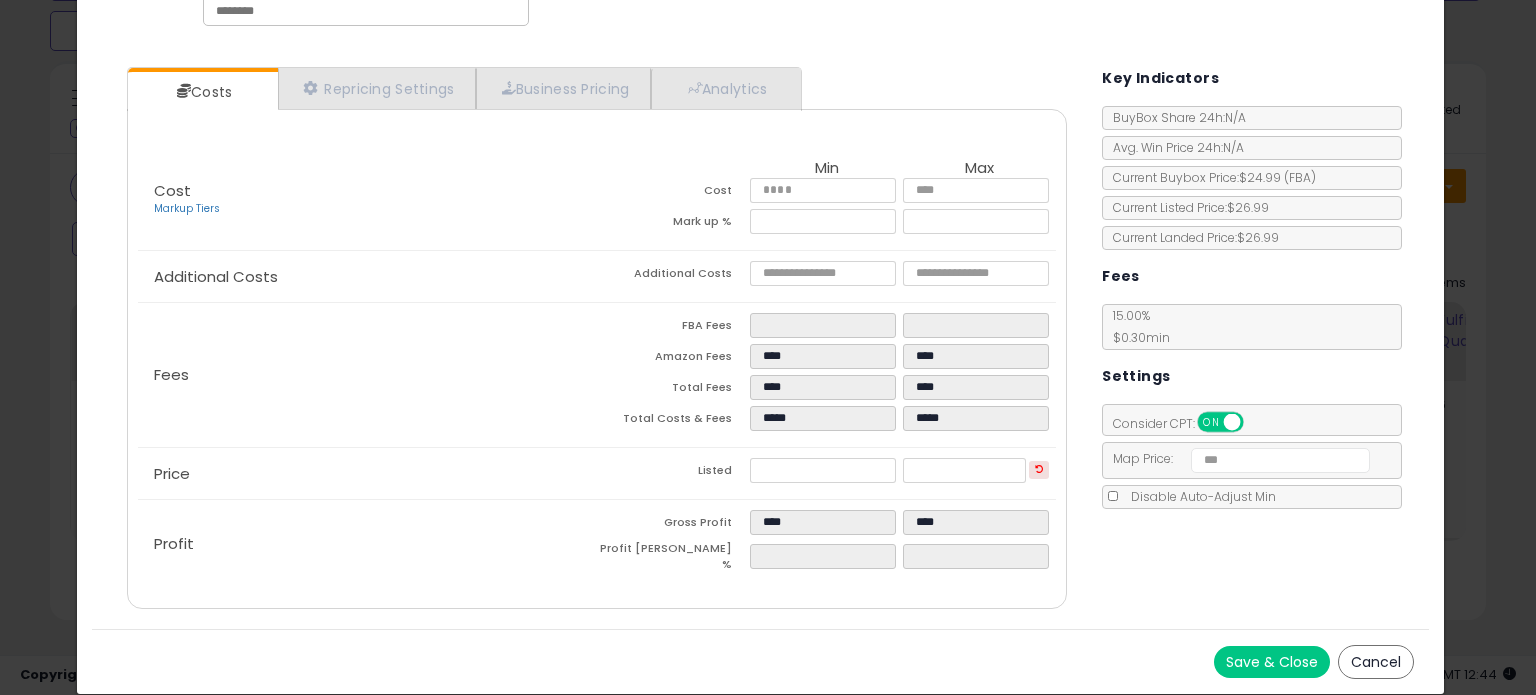 scroll, scrollTop: 128, scrollLeft: 0, axis: vertical 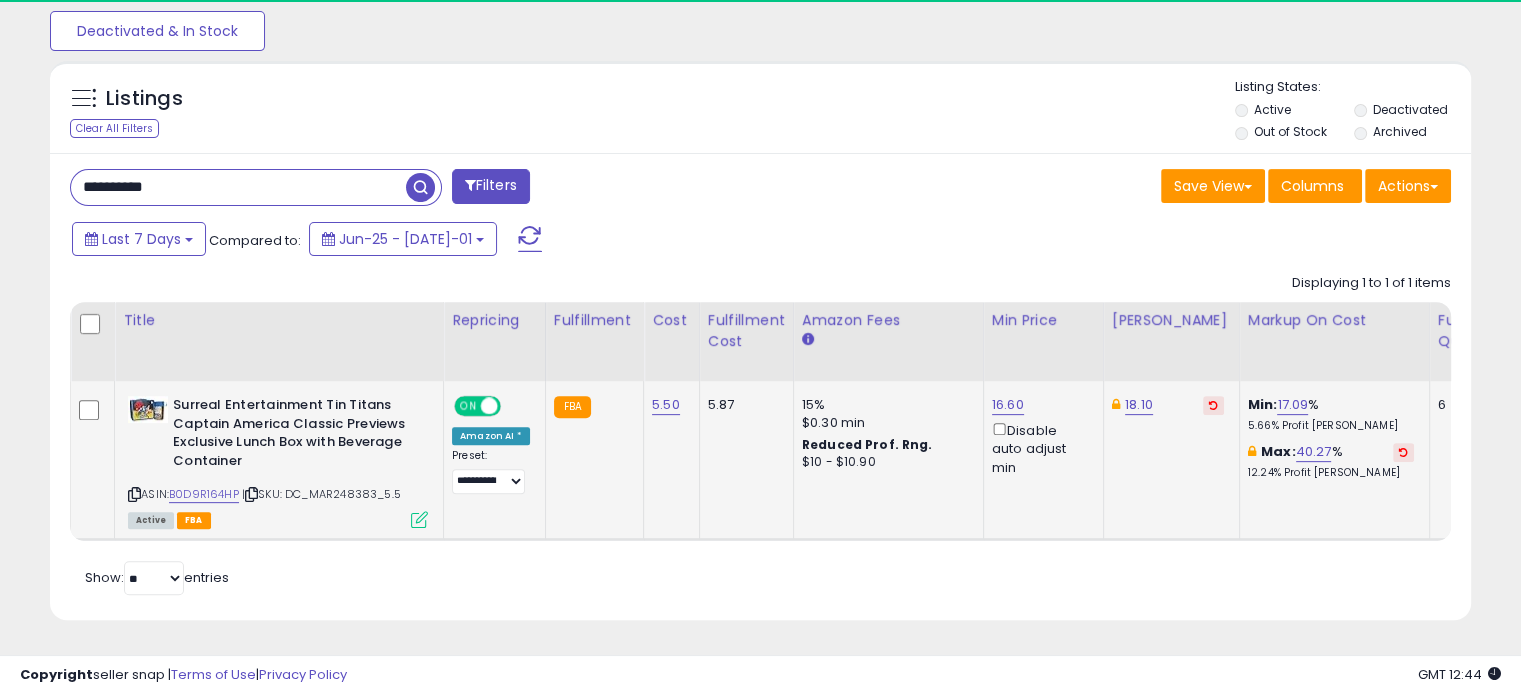 click at bounding box center [1213, 405] 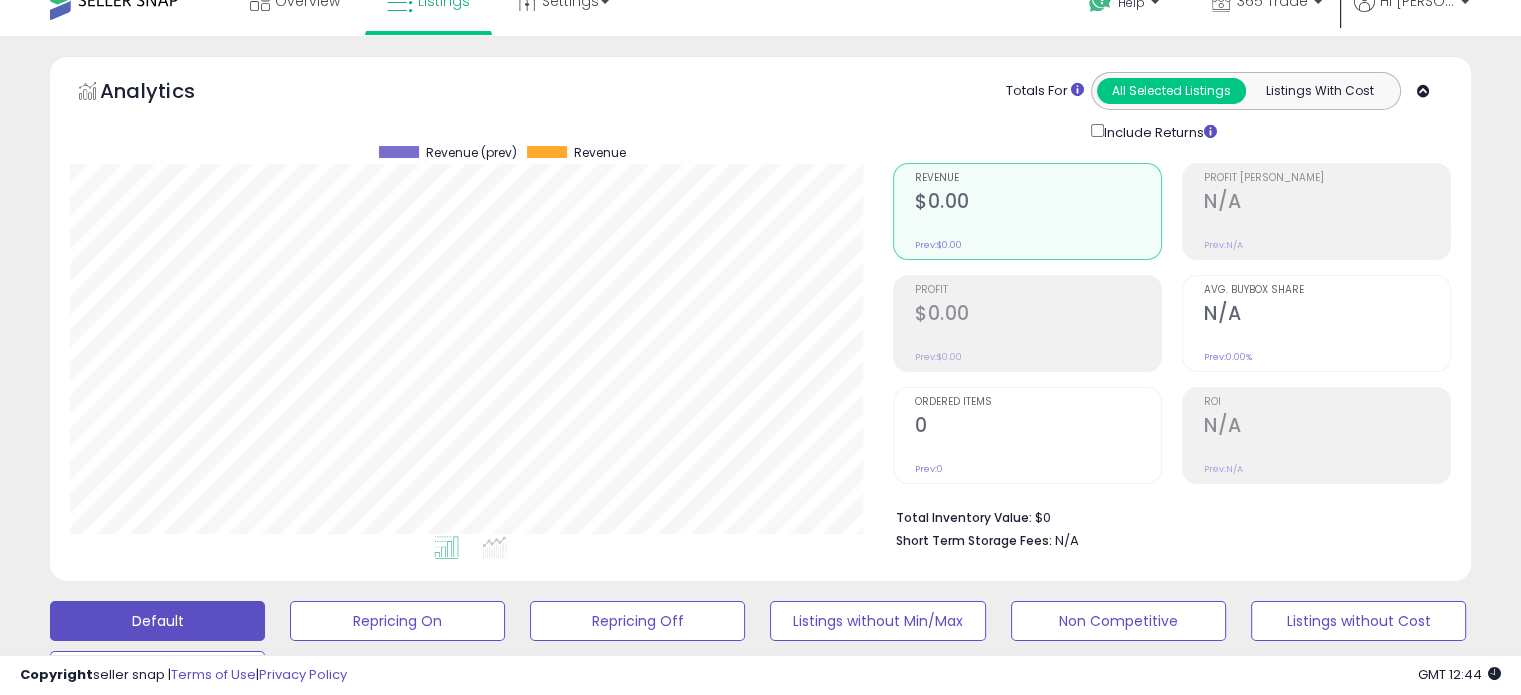 scroll, scrollTop: 0, scrollLeft: 0, axis: both 